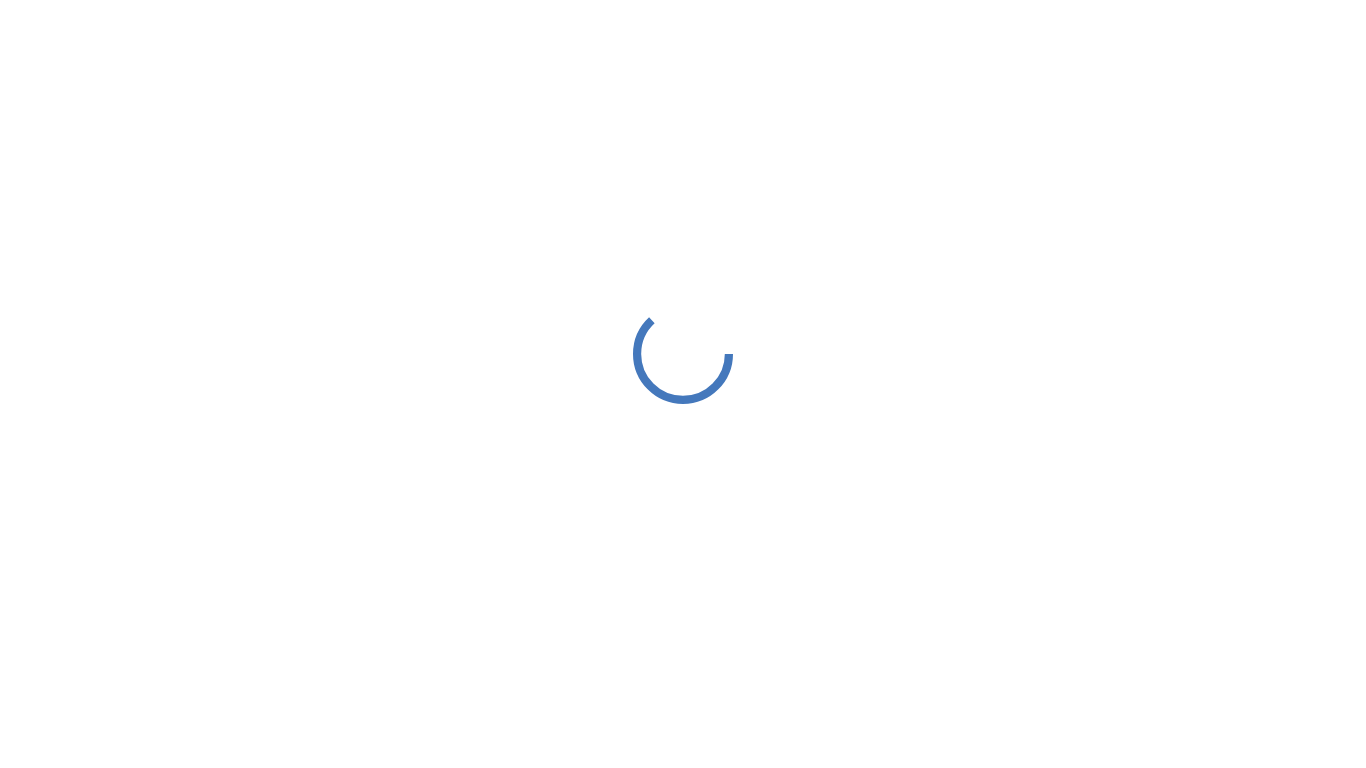 scroll, scrollTop: 0, scrollLeft: 0, axis: both 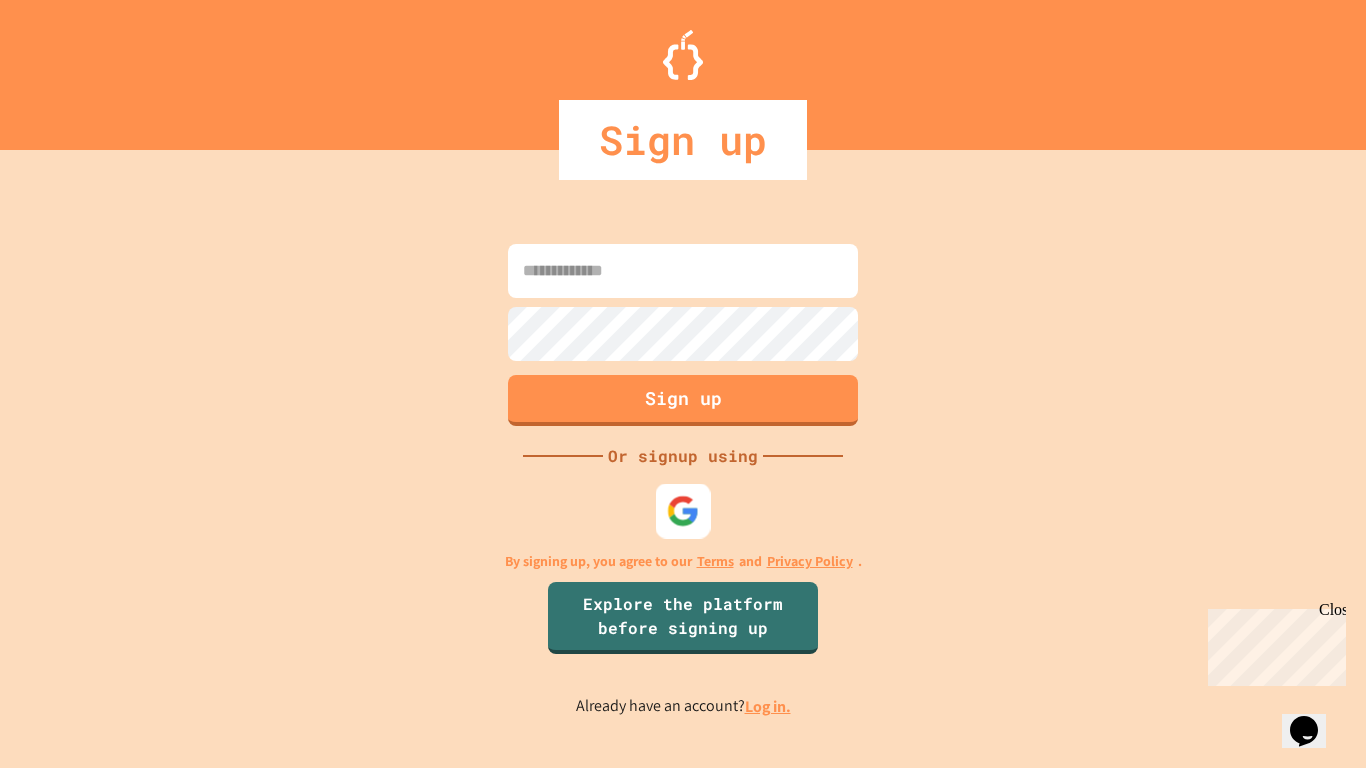 click at bounding box center [683, 511] 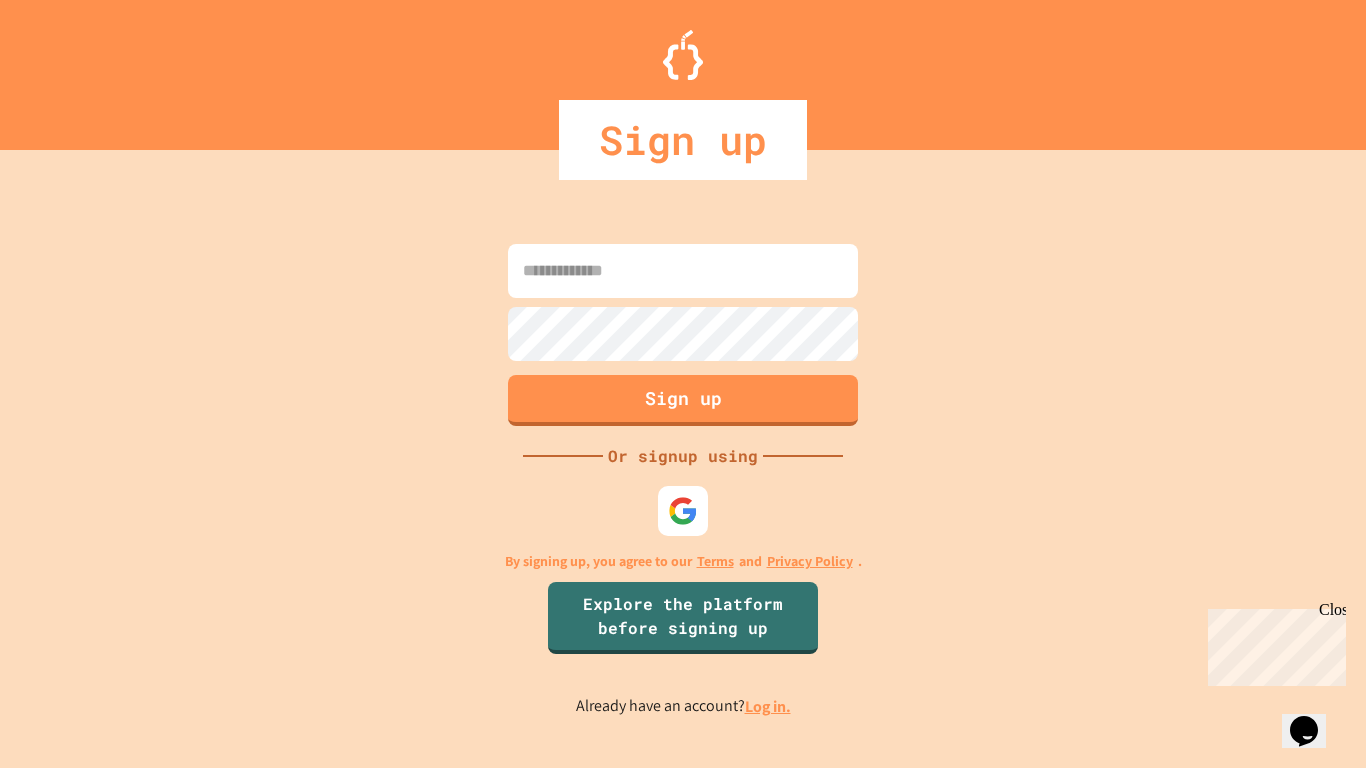scroll, scrollTop: 0, scrollLeft: 0, axis: both 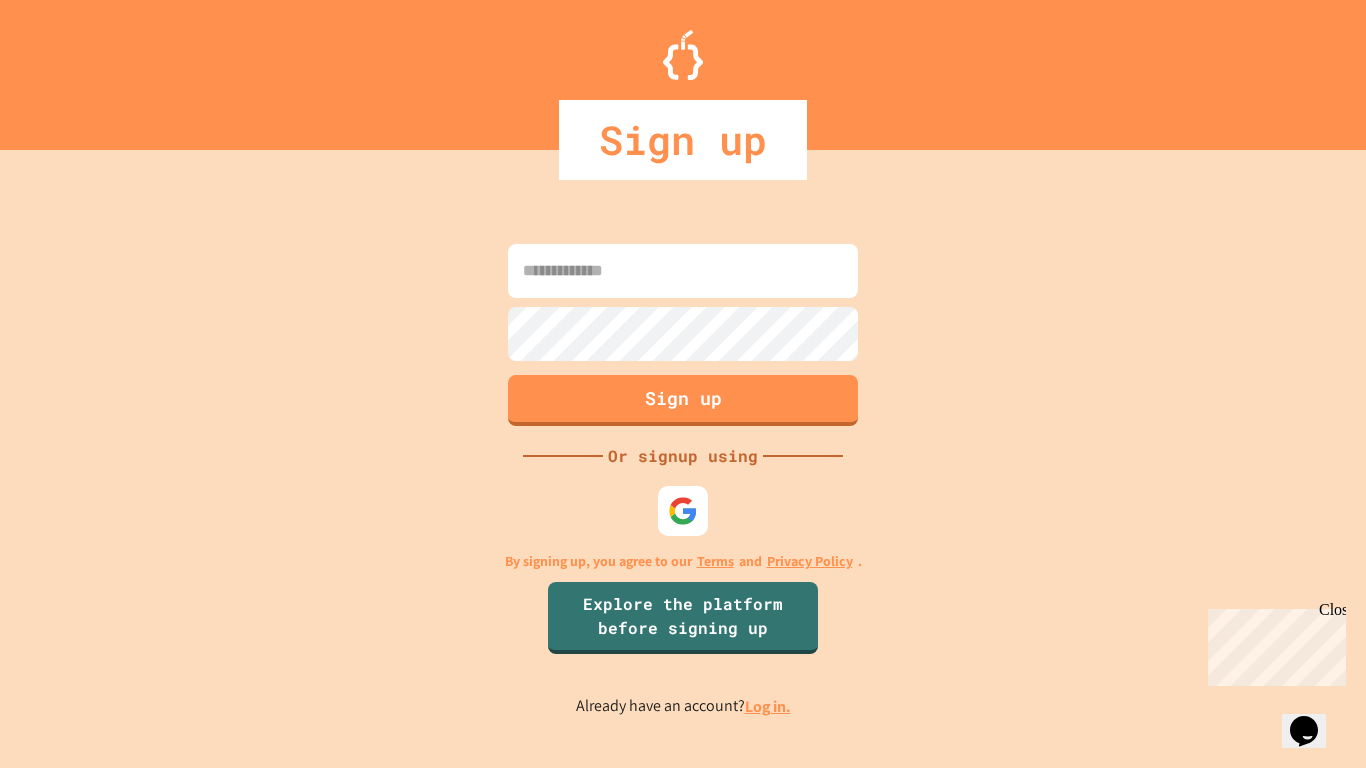 click at bounding box center (683, 271) 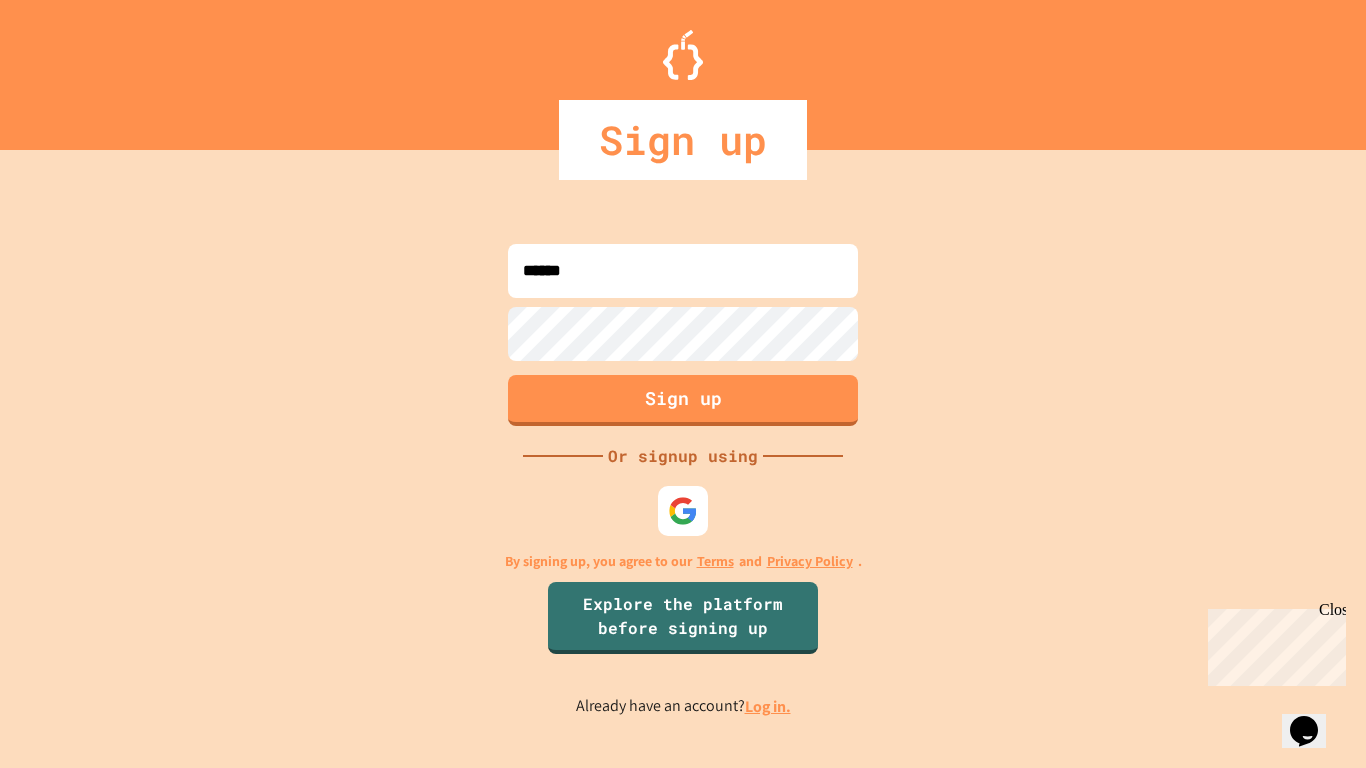 type on "*******" 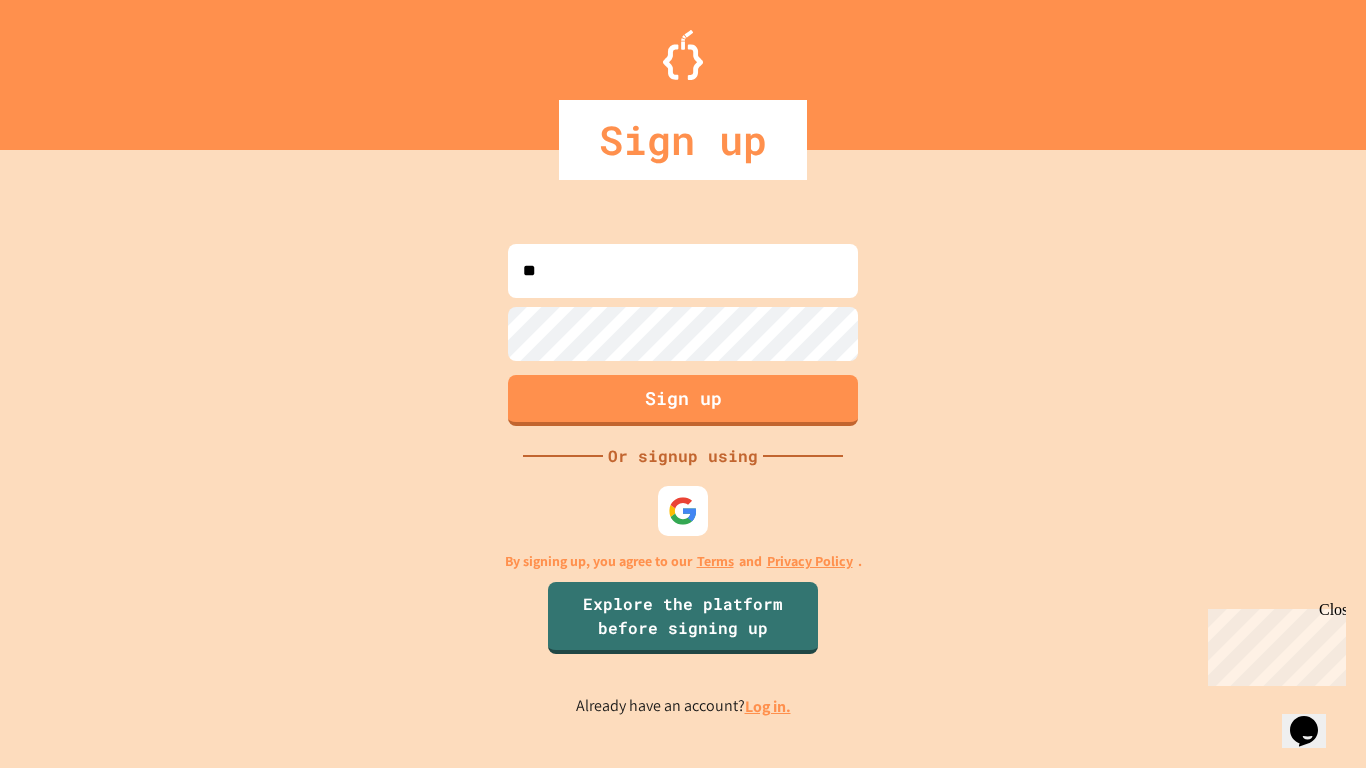 type on "*" 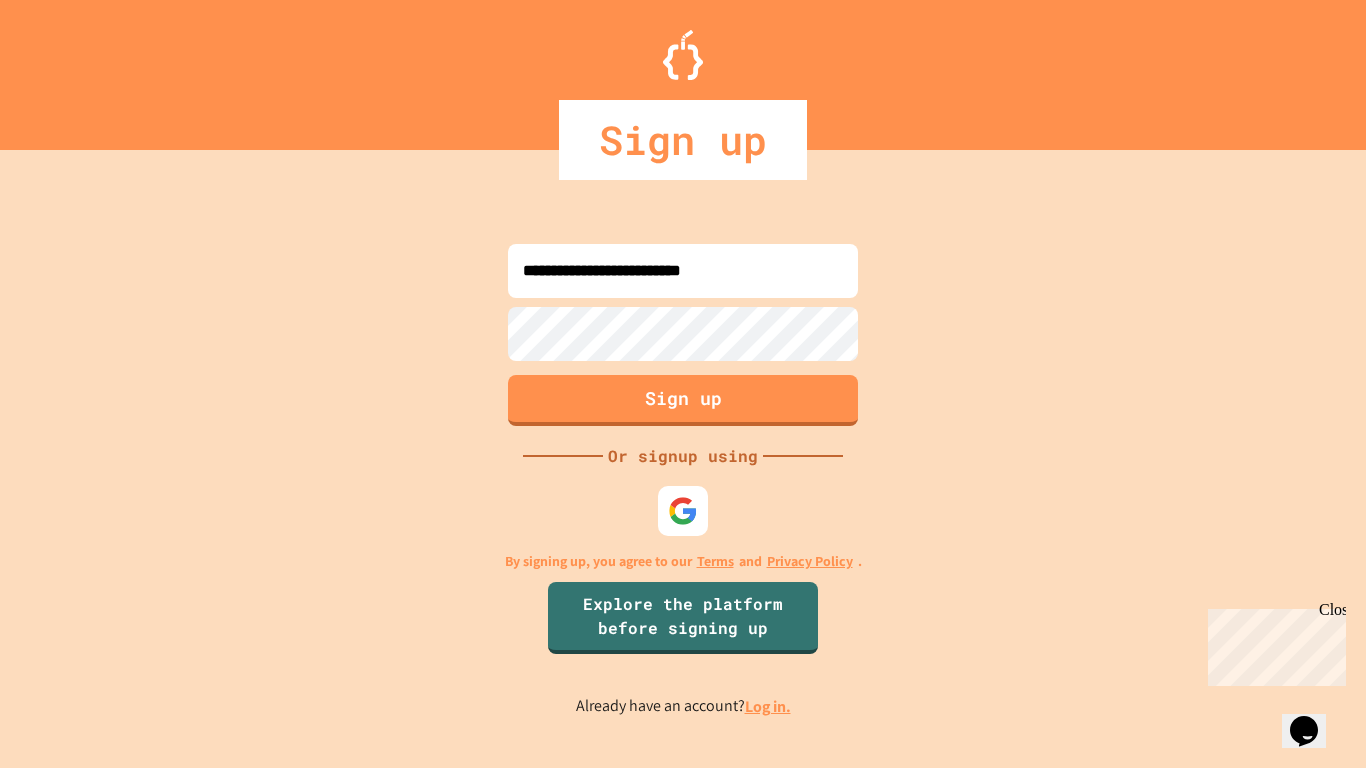 type on "**********" 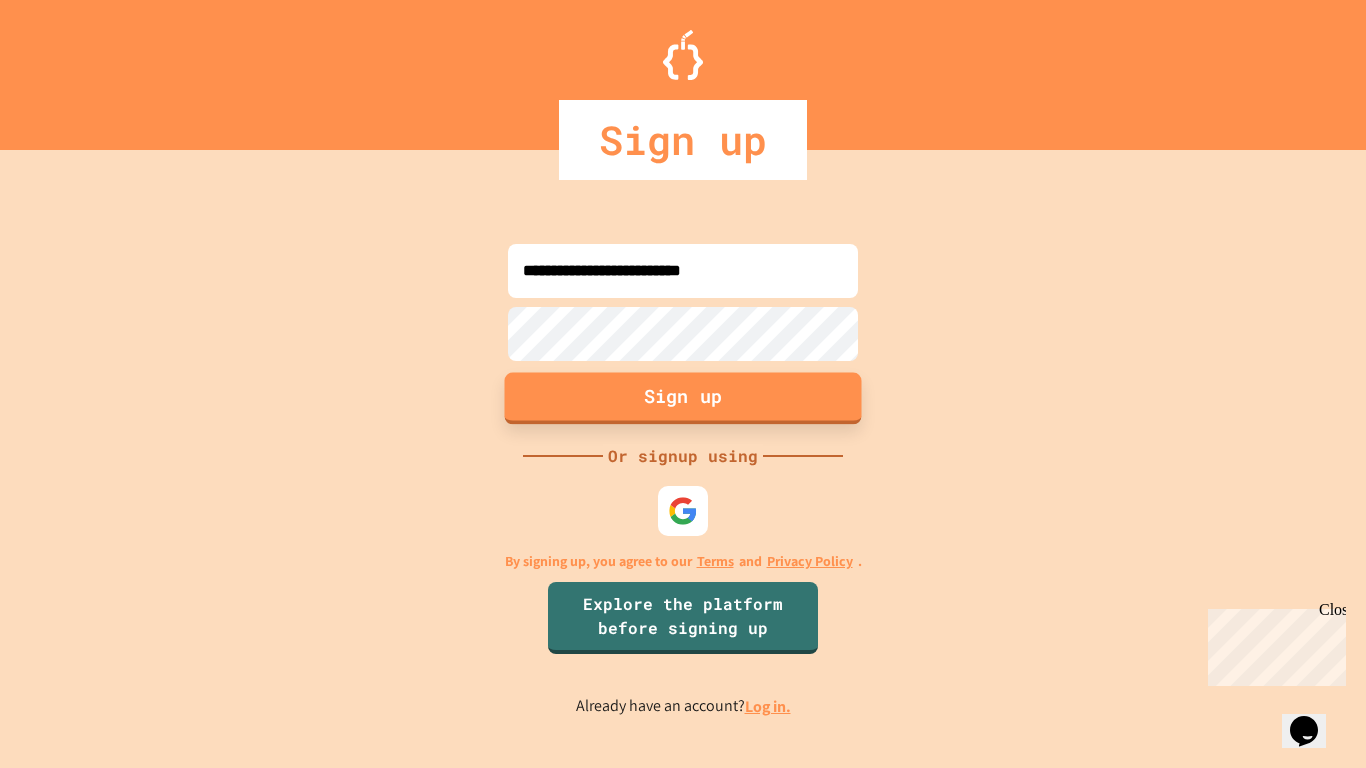 click on "Sign up" at bounding box center (683, 398) 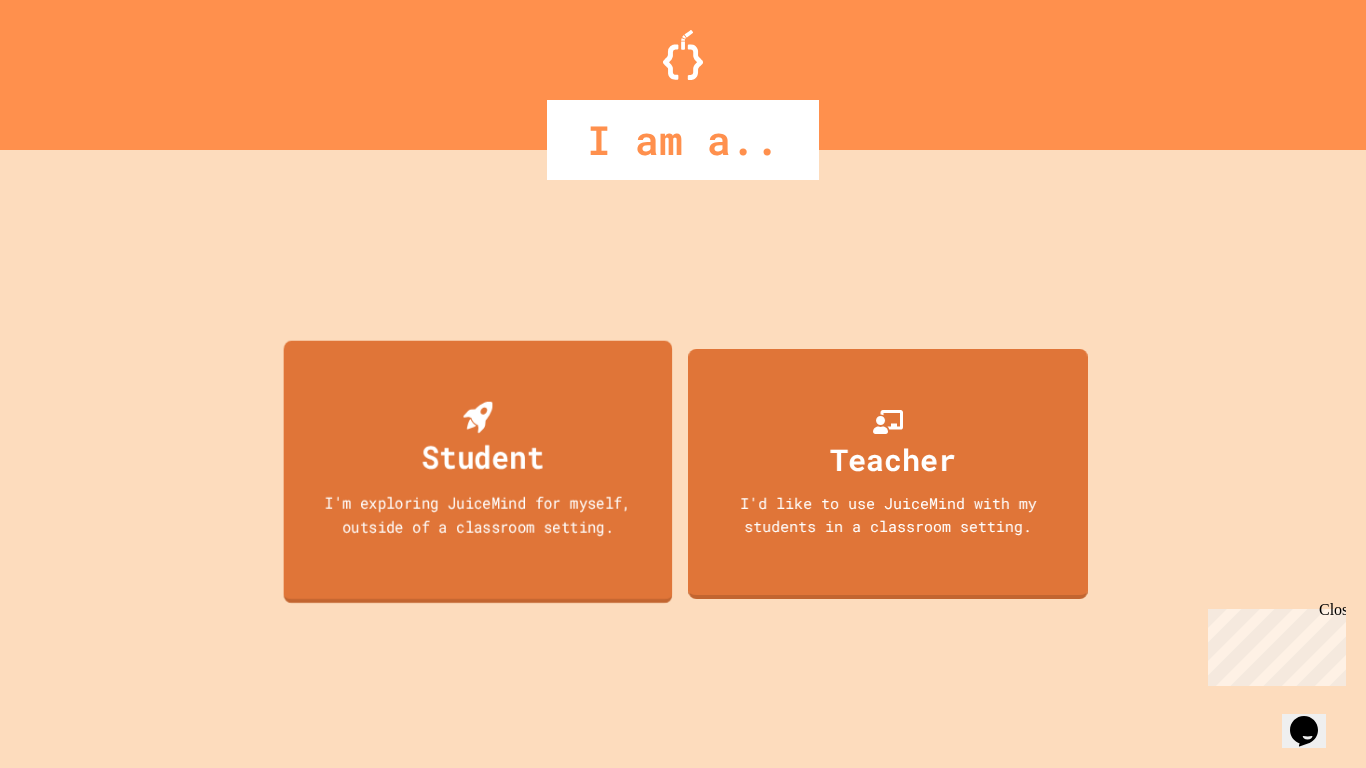 click on "Student" at bounding box center (483, 456) 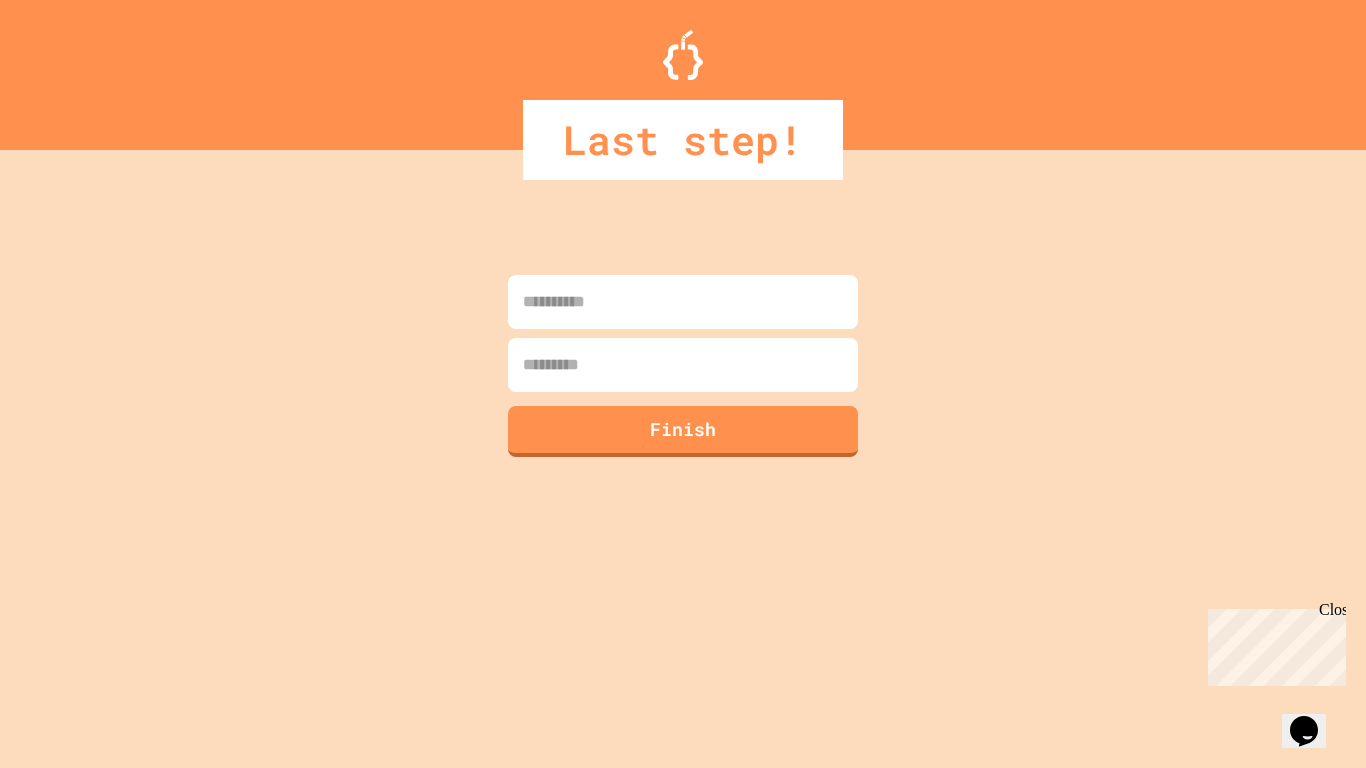 click at bounding box center (683, 302) 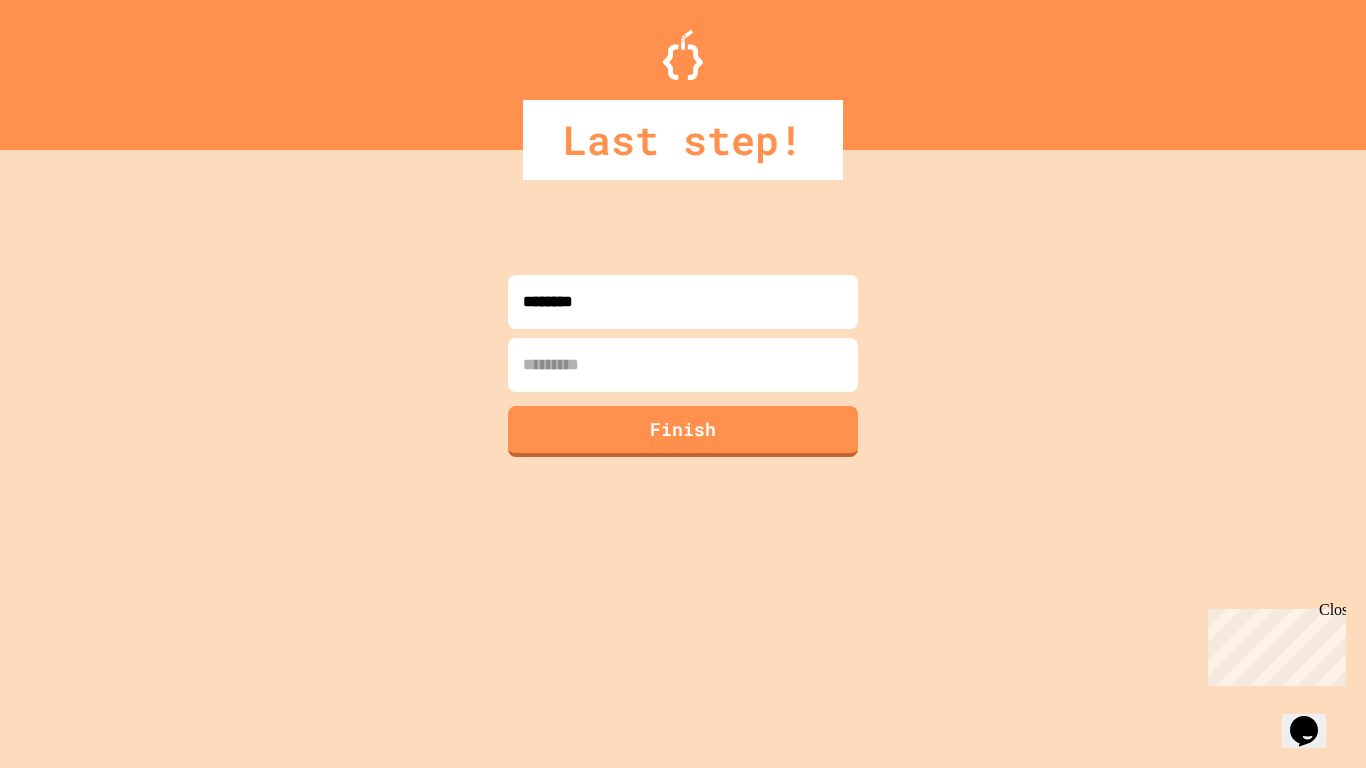 type on "********" 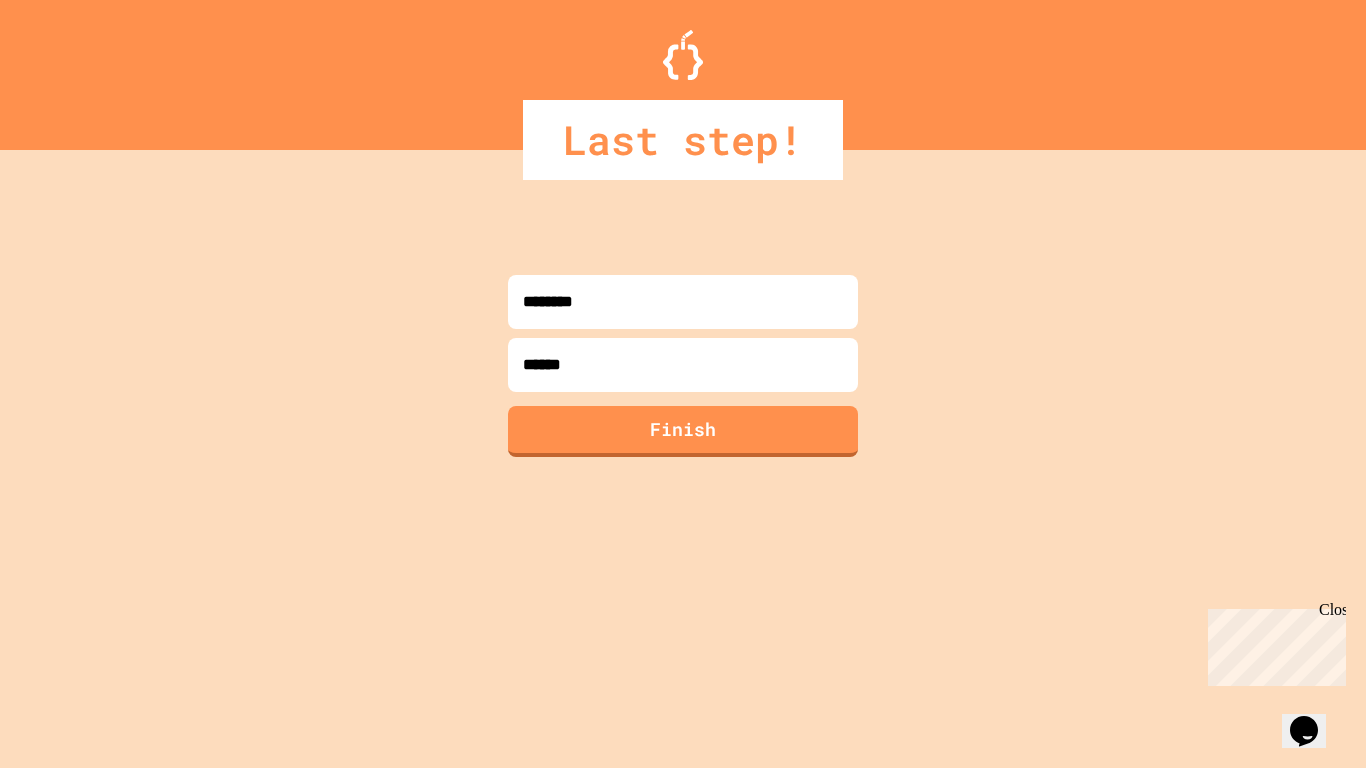 type on "*******" 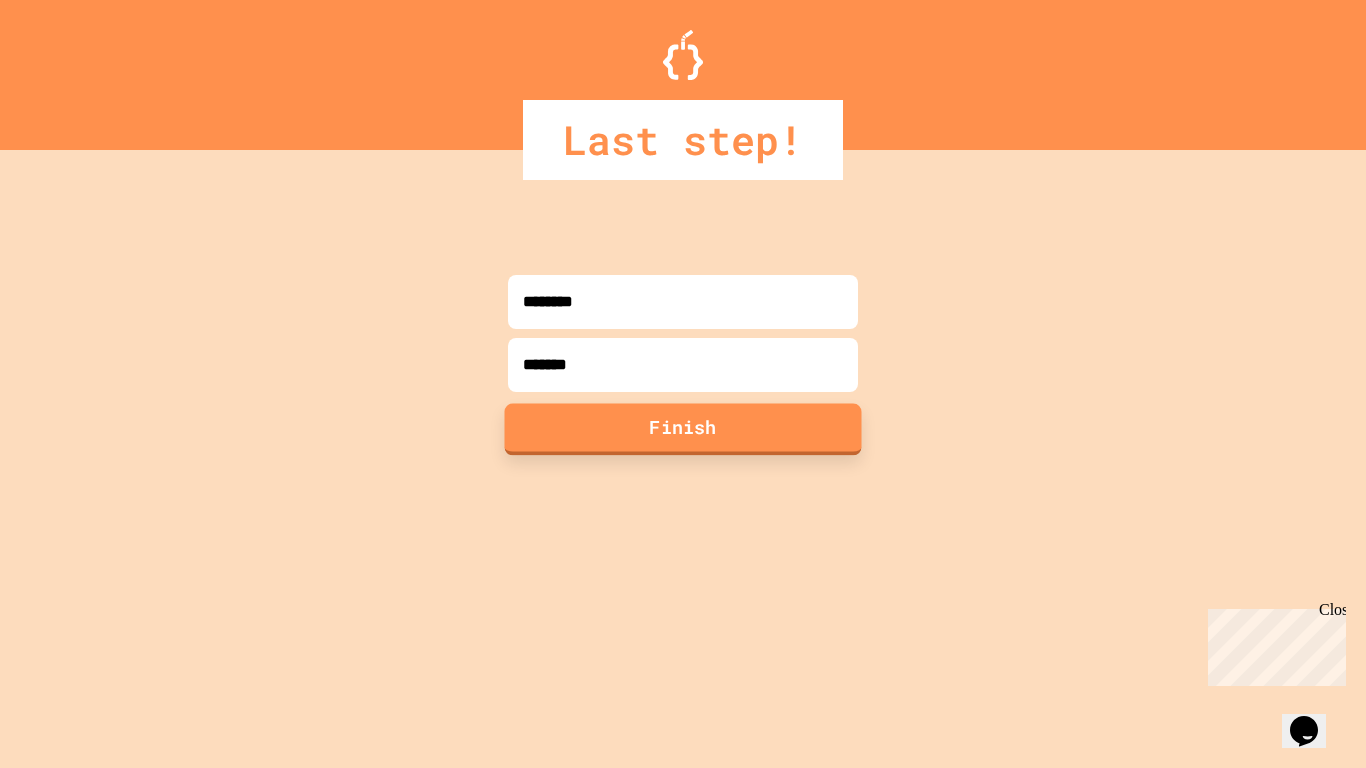 click on "Finish" at bounding box center (683, 429) 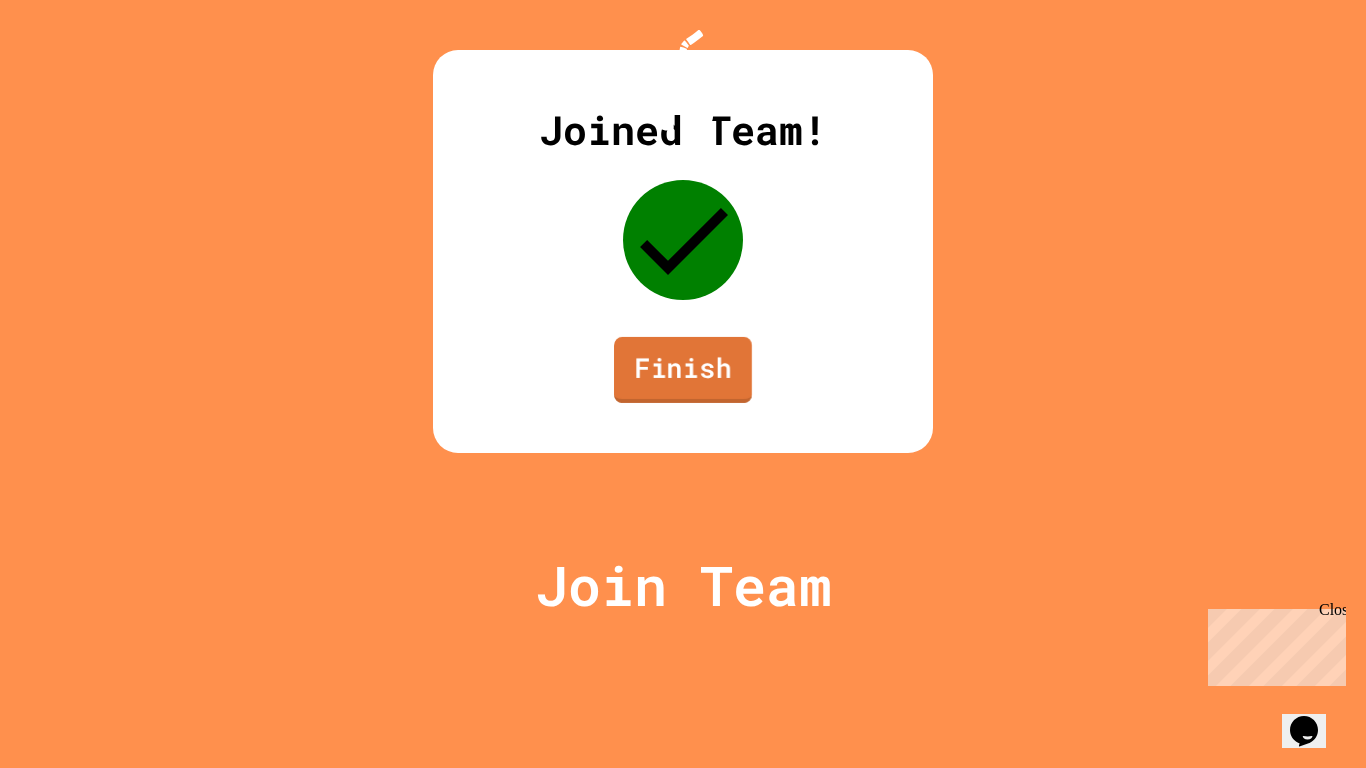 click on "Finish" at bounding box center (683, 370) 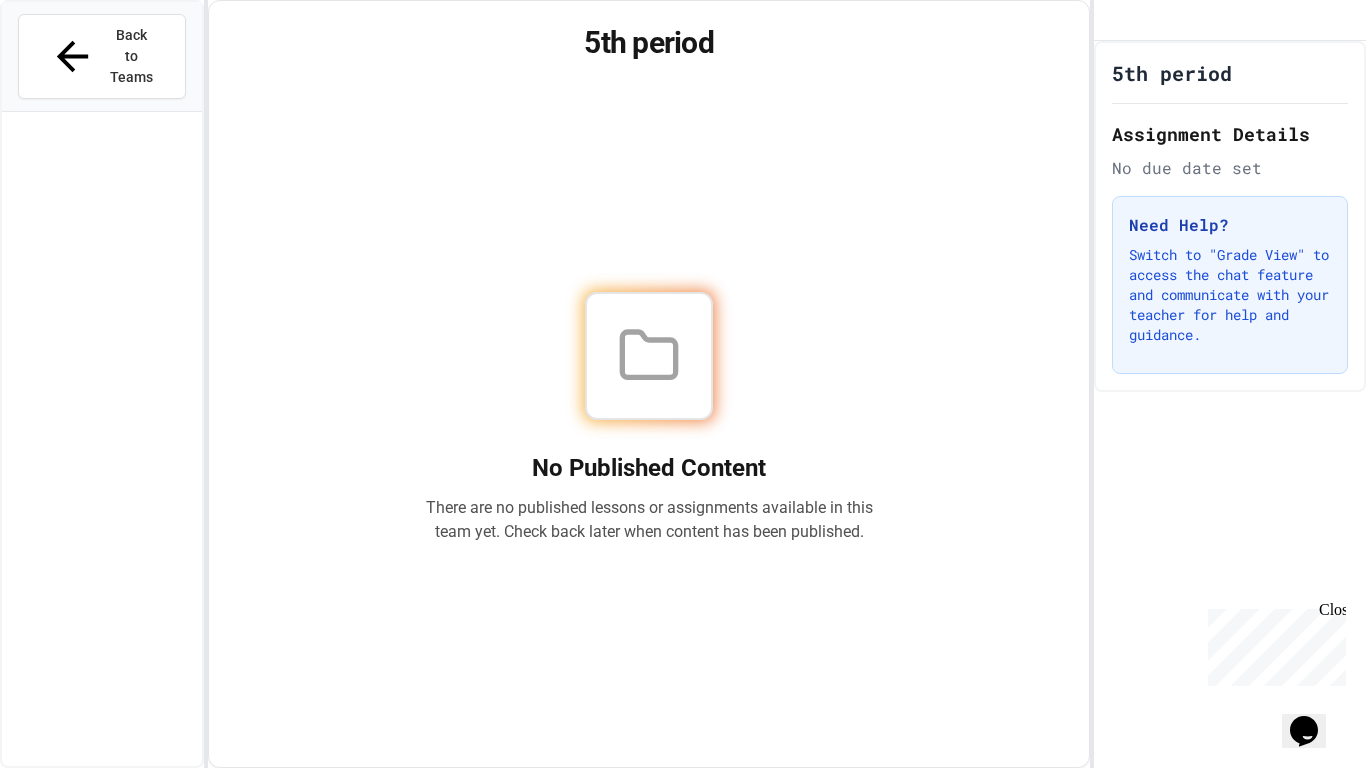 click on "No Published Content There are no published lessons or assignments available in this team yet. Check back later when content has been published." at bounding box center [649, 418] 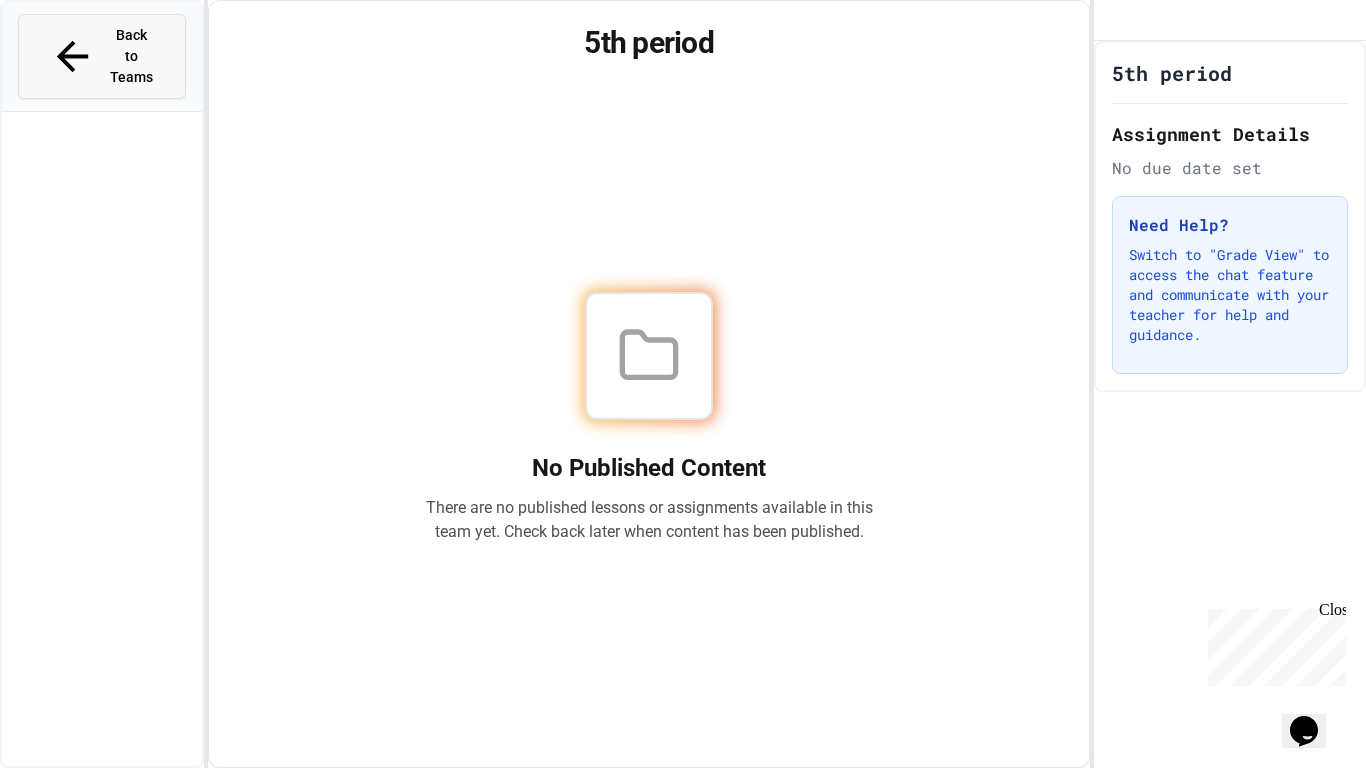 click on "Back to Teams" at bounding box center [131, 56] 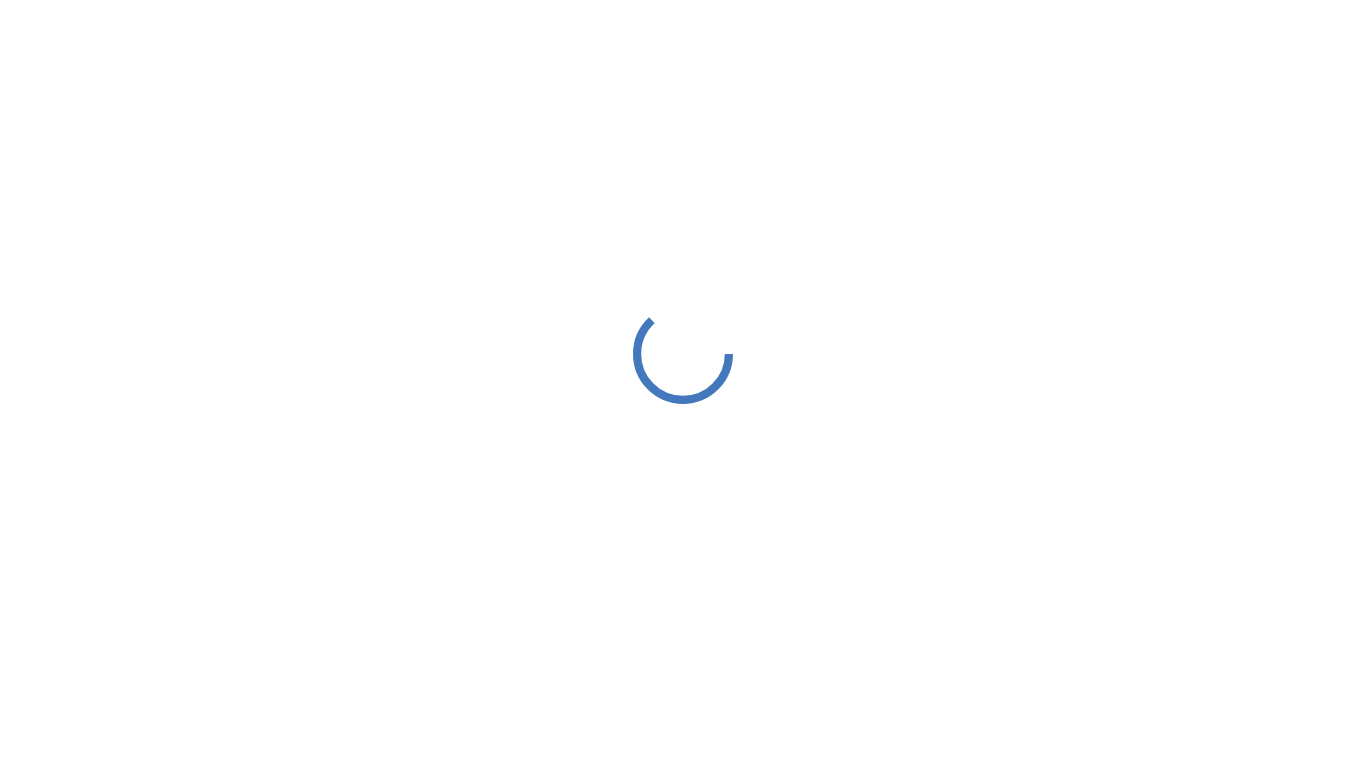 scroll, scrollTop: 0, scrollLeft: 0, axis: both 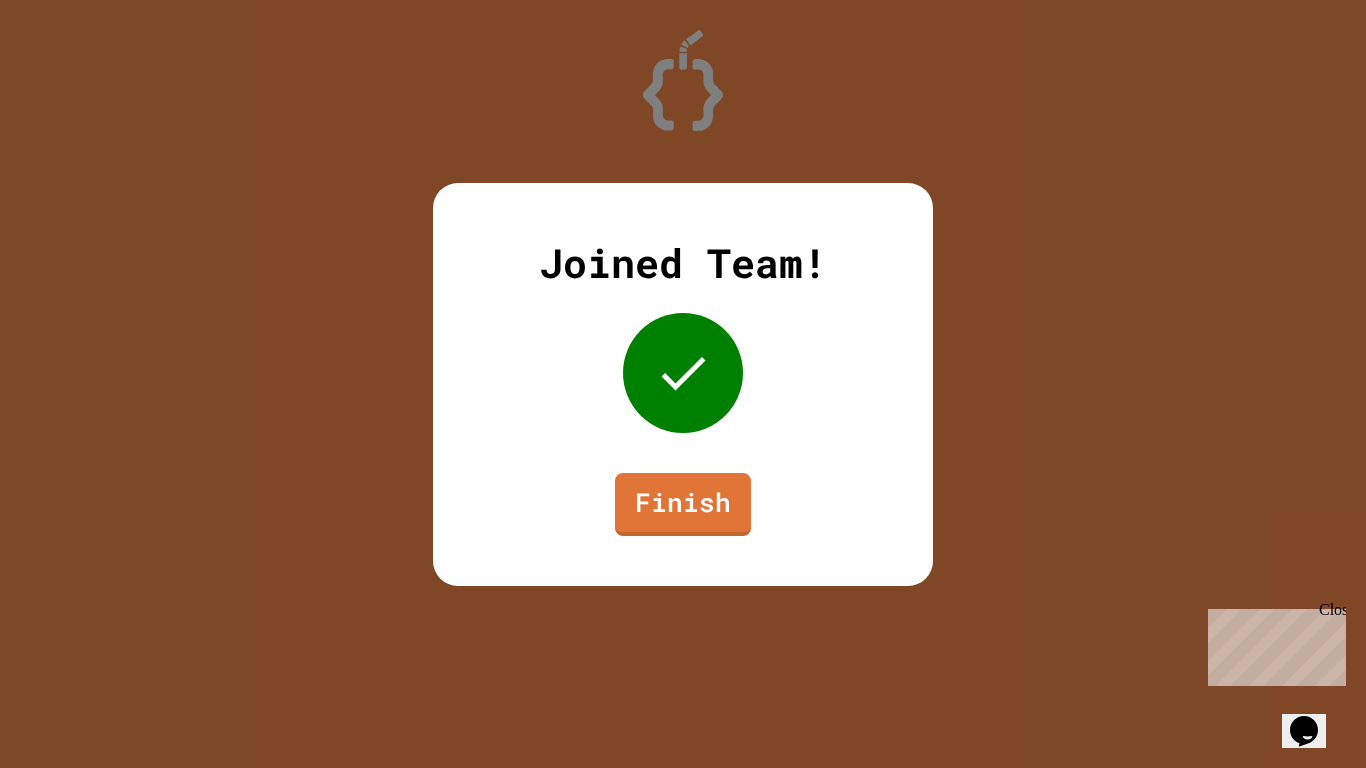click on "Close" at bounding box center (1331, 613) 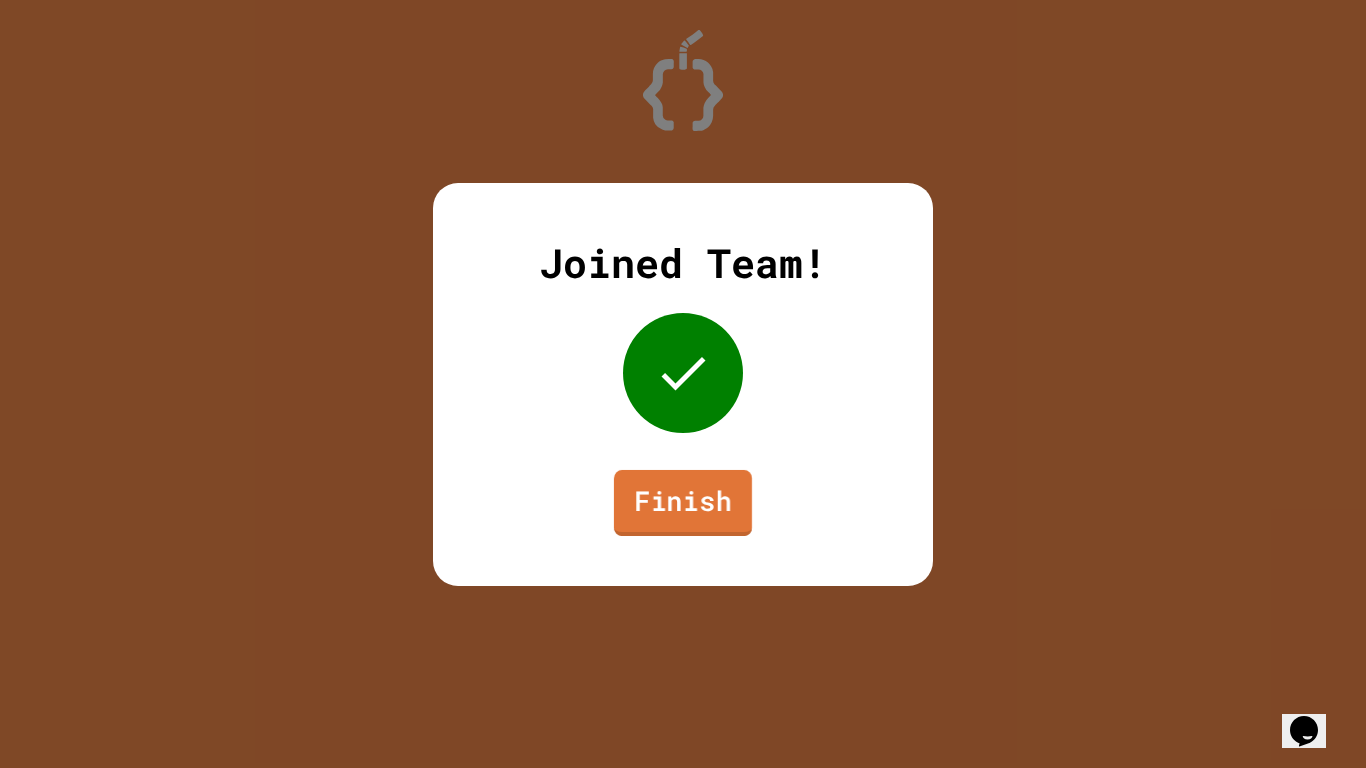 click on "Finish" at bounding box center [683, 502] 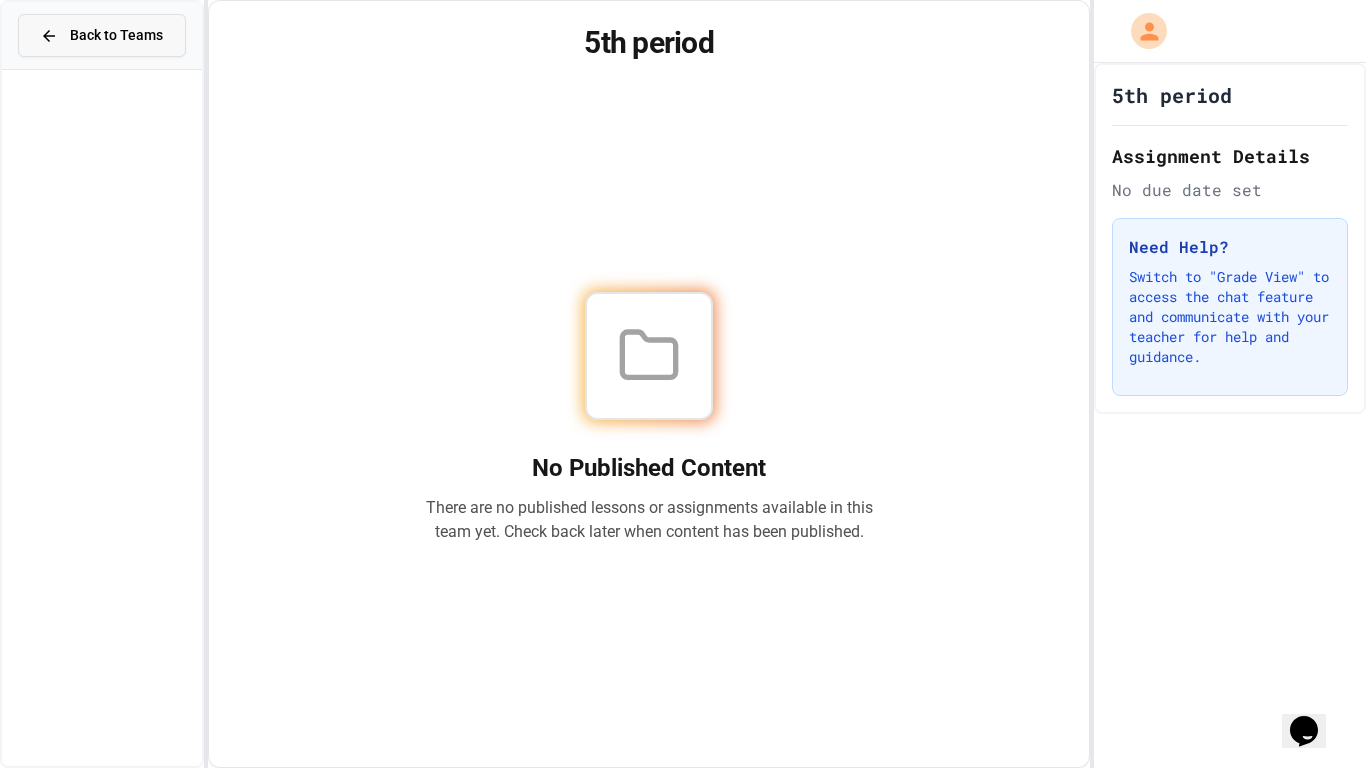 click on "Back to Teams" at bounding box center (102, 35) 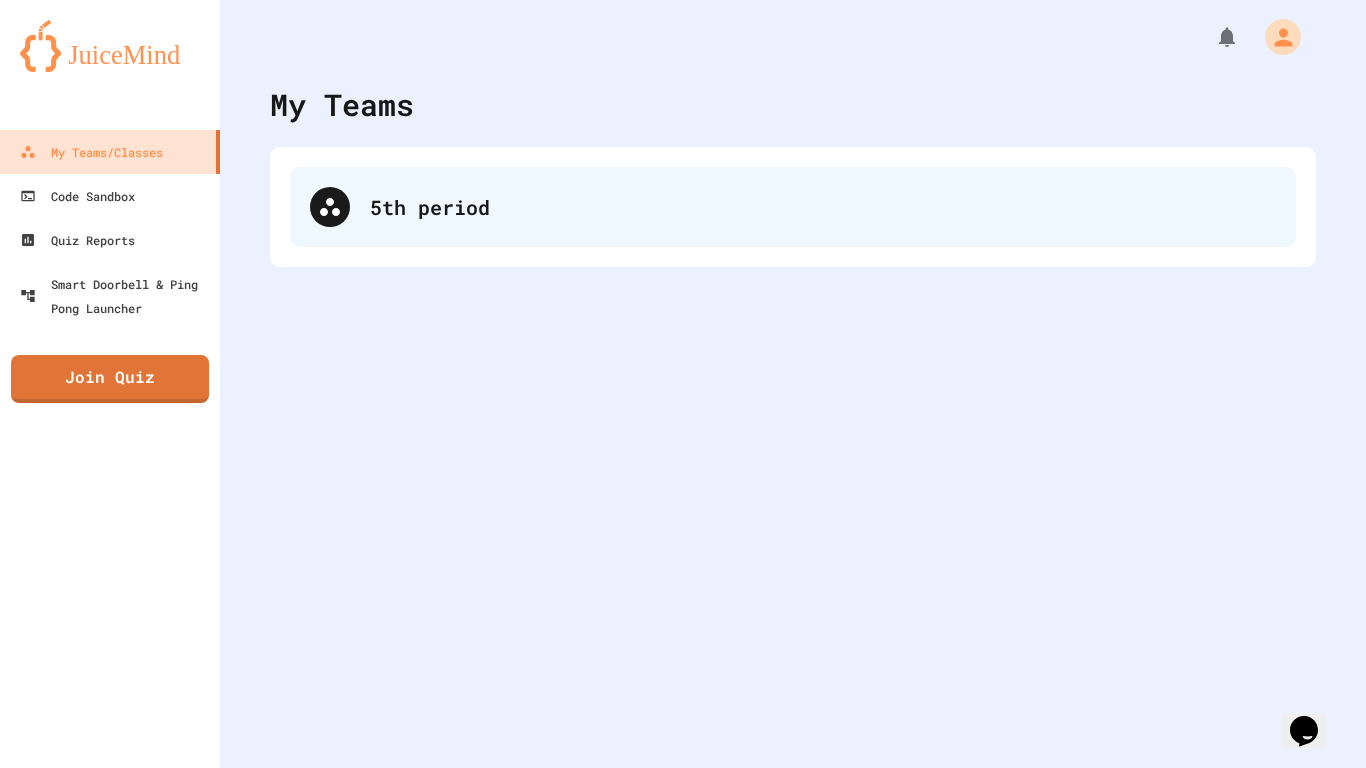 click on "5th period" at bounding box center [793, 207] 